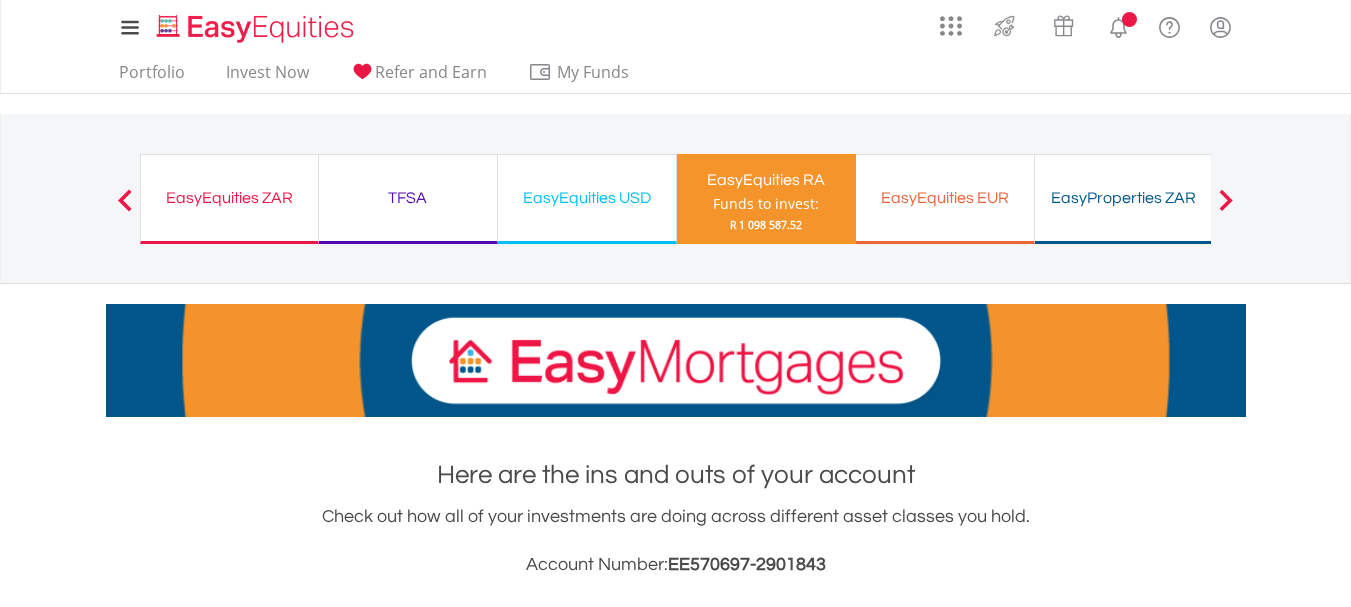 scroll, scrollTop: 0, scrollLeft: 0, axis: both 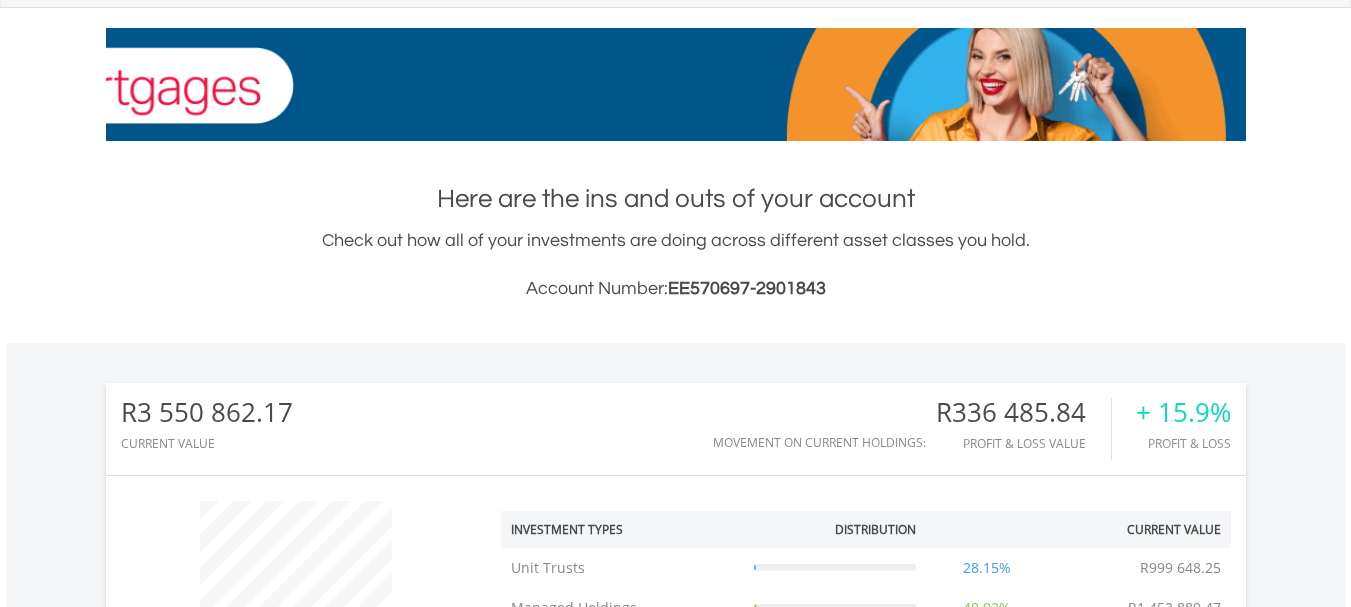 drag, startPoint x: 1364, startPoint y: 128, endPoint x: 1356, endPoint y: 239, distance: 111.28792 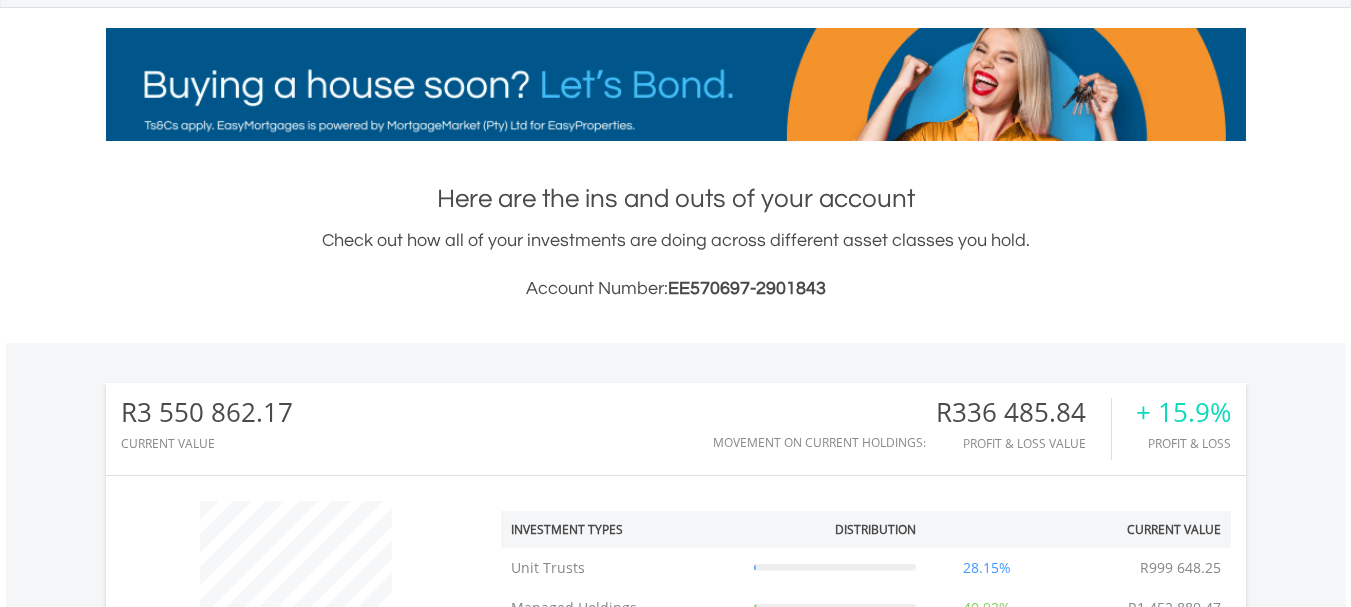 click on "My Investments
Invest Now
New Listings
Sell
My Recurring Investments
Pending Orders
Switch Unit Trusts
Vouchers
Buy a Voucher
Redeem a Voucher" at bounding box center (675, 677) 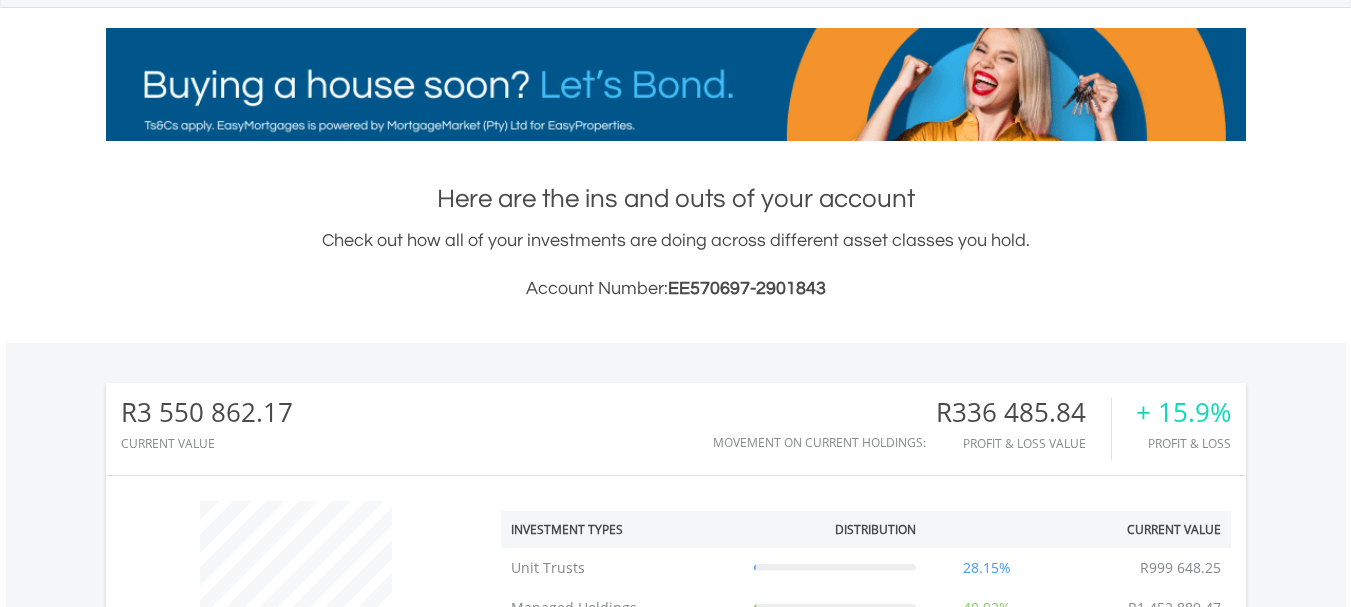 scroll, scrollTop: 999808, scrollLeft: 999620, axis: both 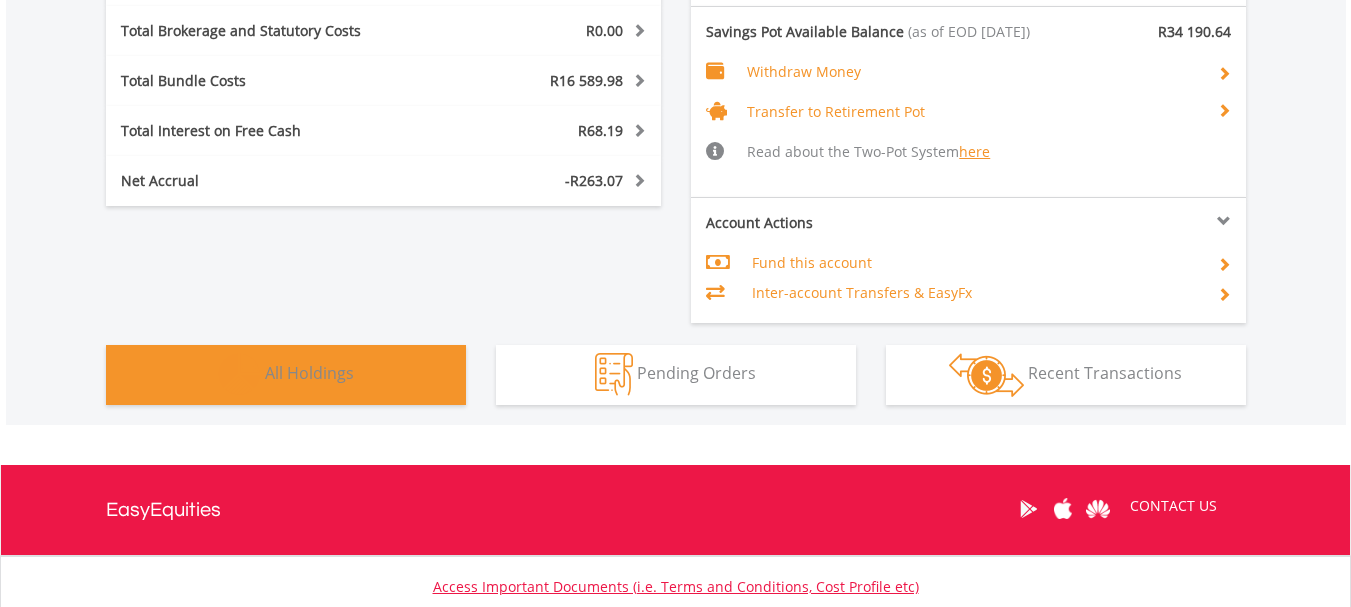 click on "Holdings
All Holdings" at bounding box center [286, 375] 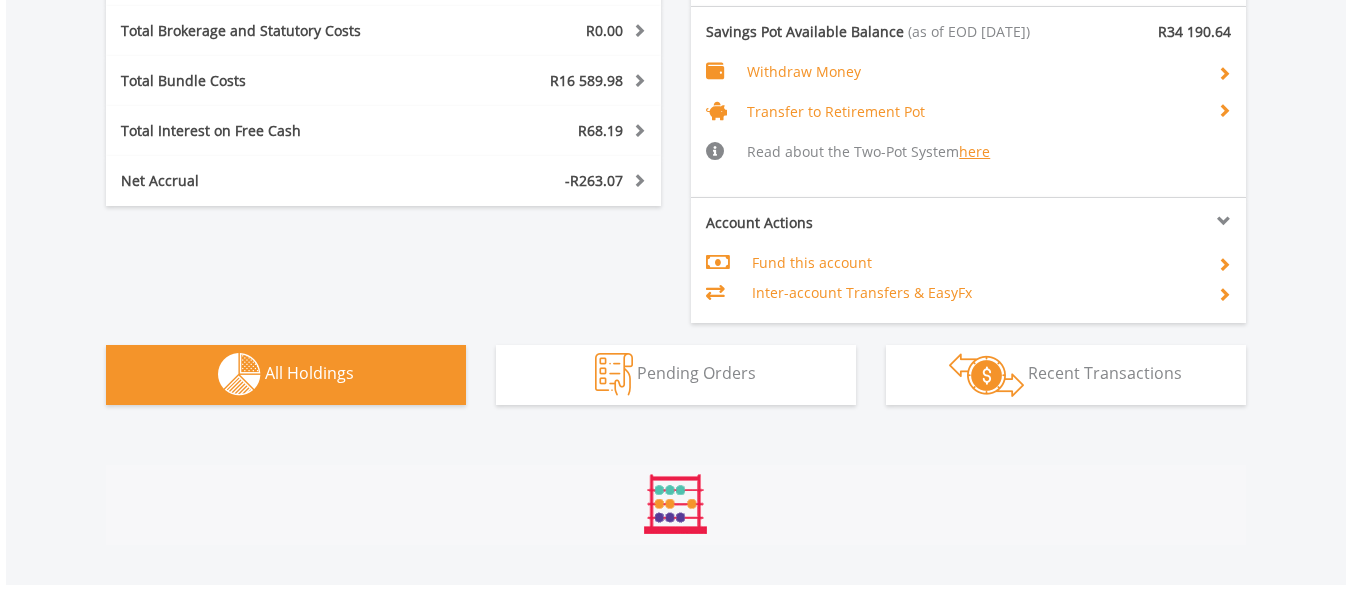 scroll, scrollTop: 1600, scrollLeft: 0, axis: vertical 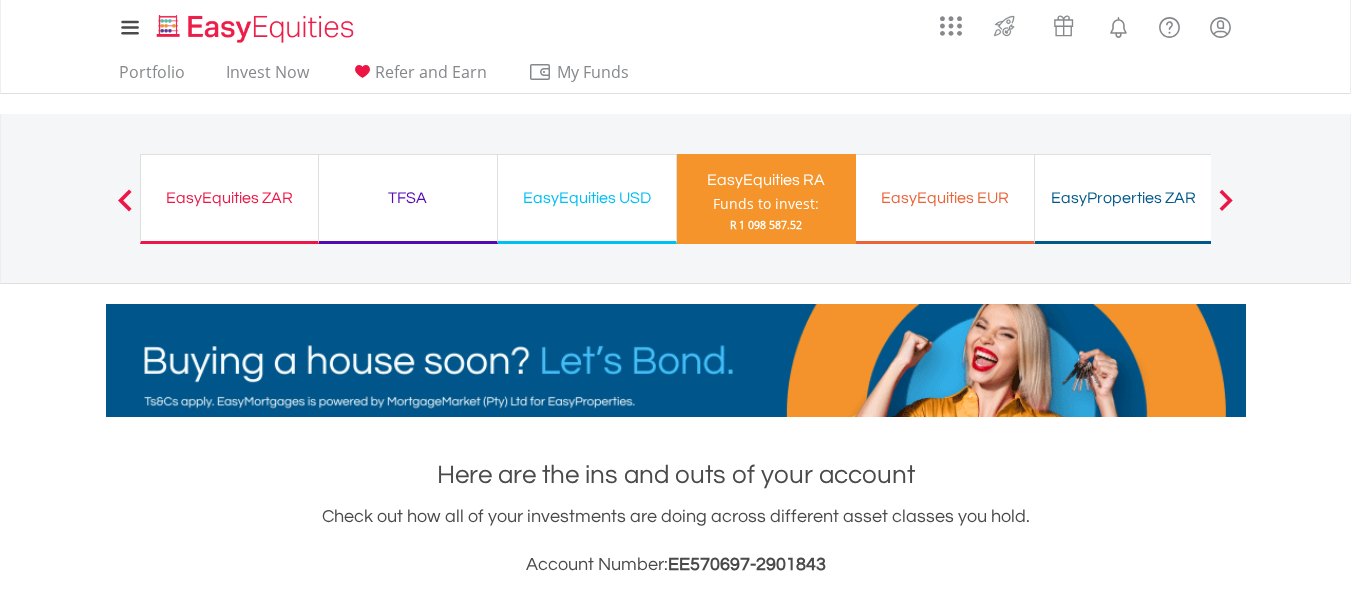 click on "EasyEquities ZAR" at bounding box center (229, 198) 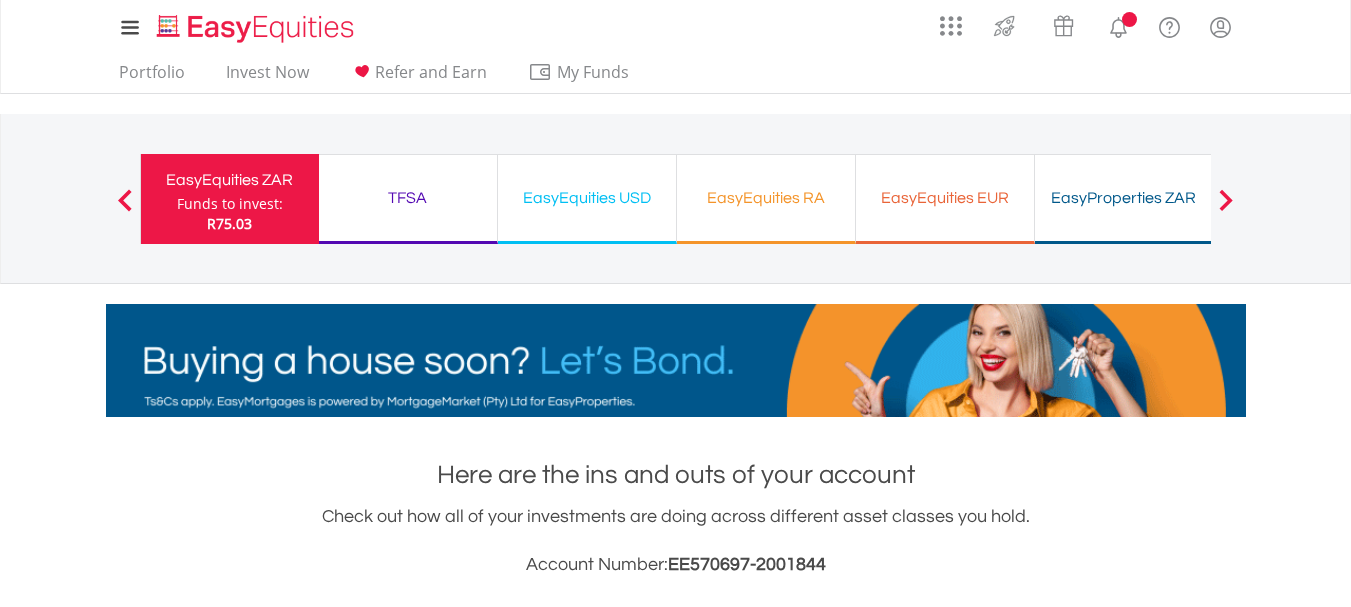 scroll, scrollTop: 0, scrollLeft: 0, axis: both 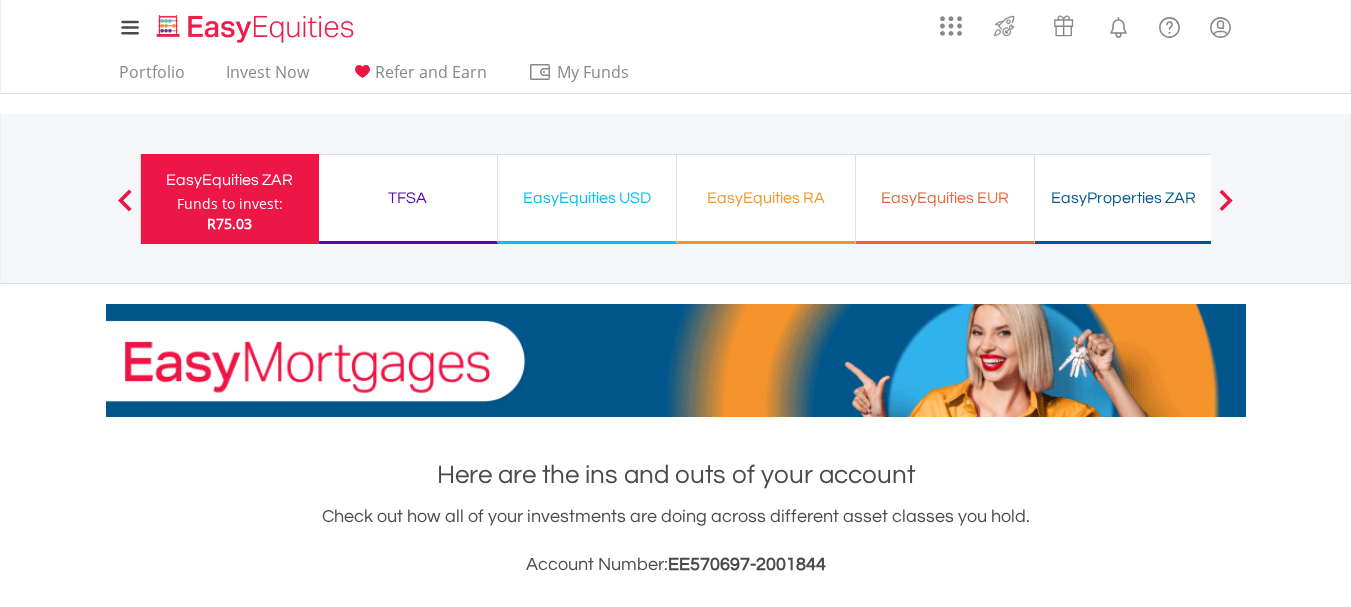 click on "EasyEquities RA" at bounding box center (766, 198) 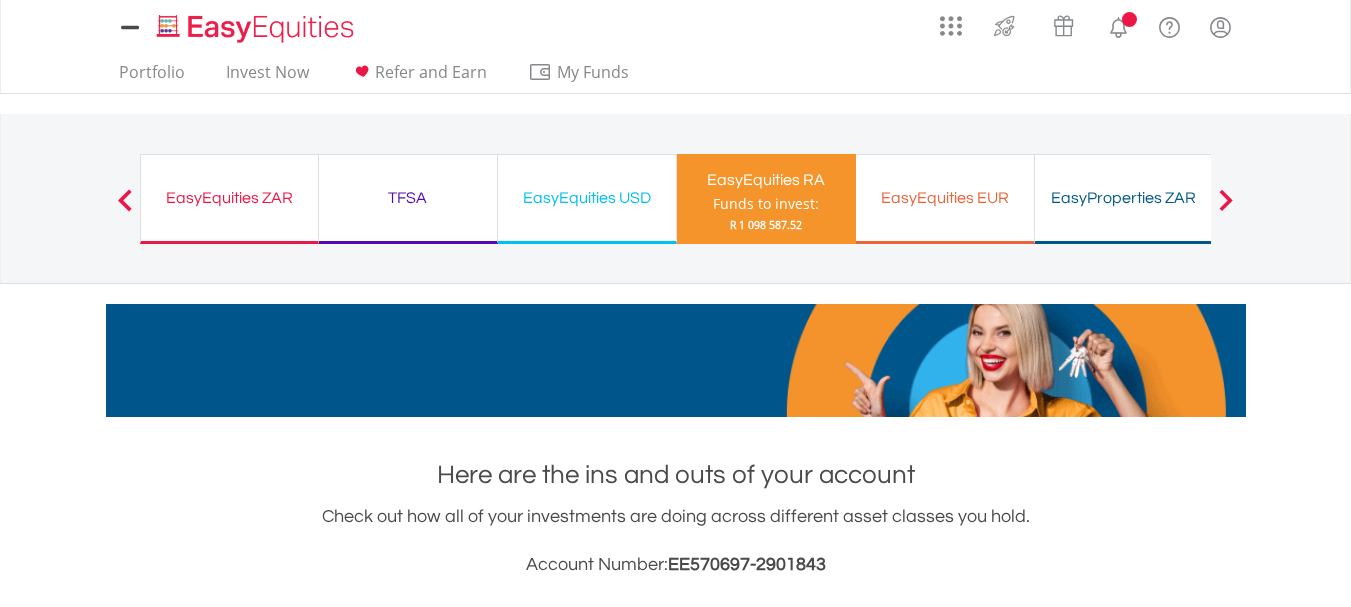 scroll, scrollTop: 0, scrollLeft: 0, axis: both 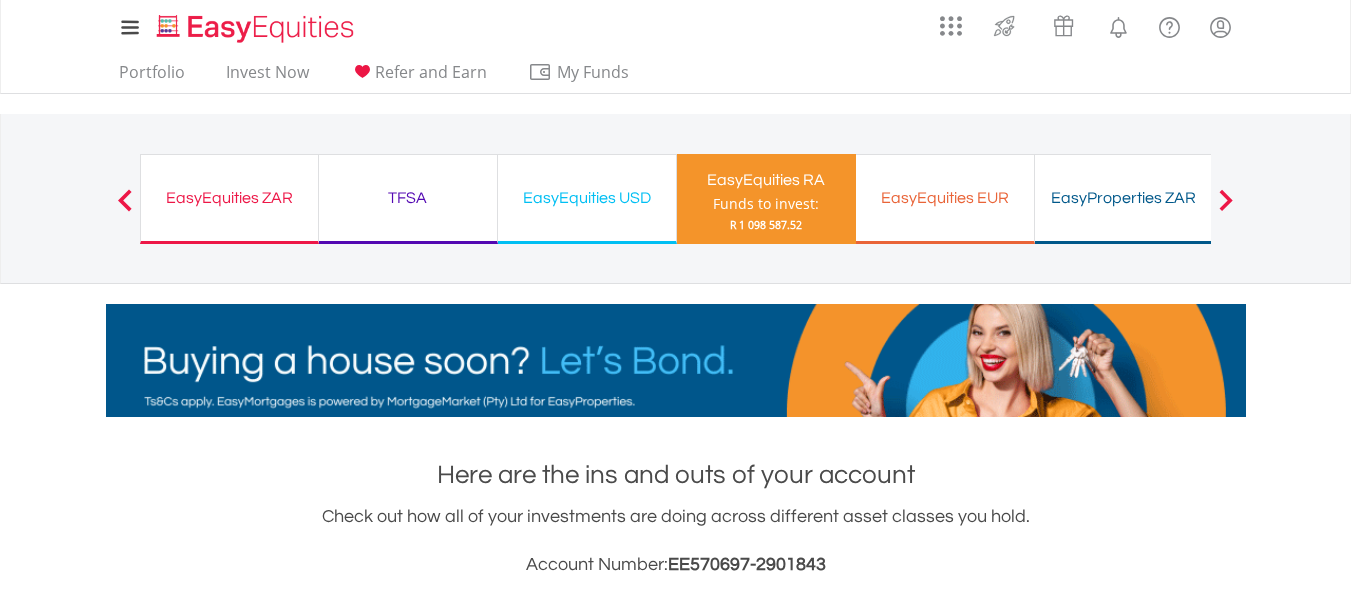 click on "EasyEquities ZAR" at bounding box center (229, 198) 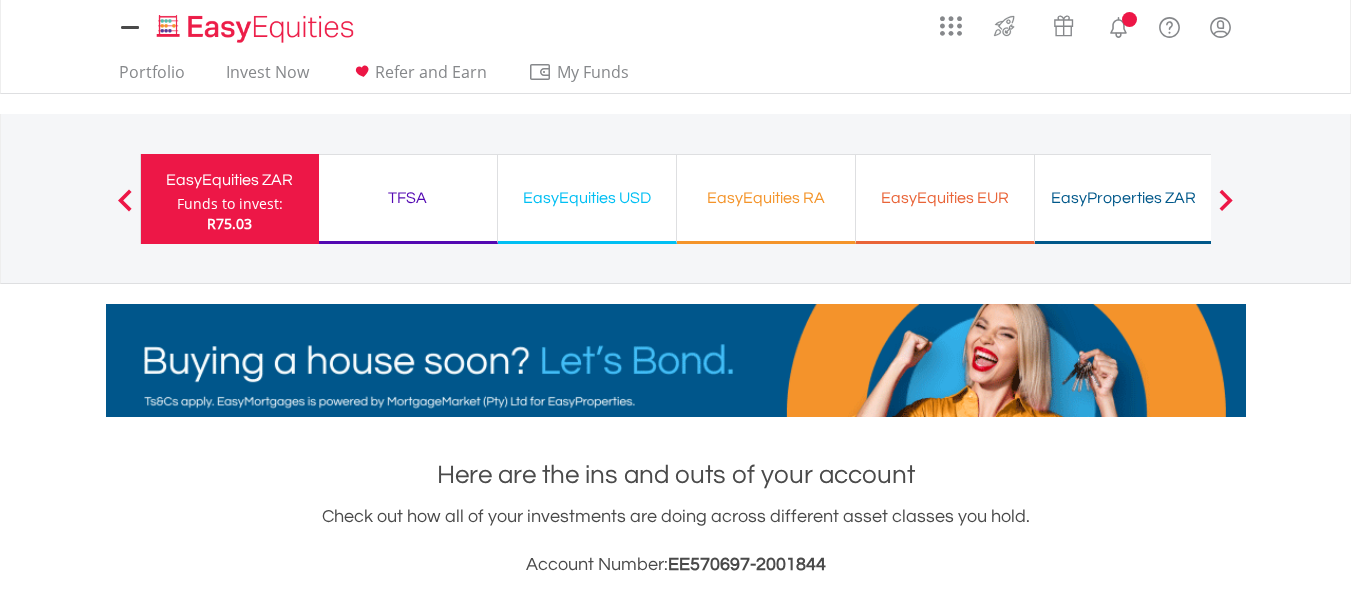 scroll, scrollTop: 0, scrollLeft: 0, axis: both 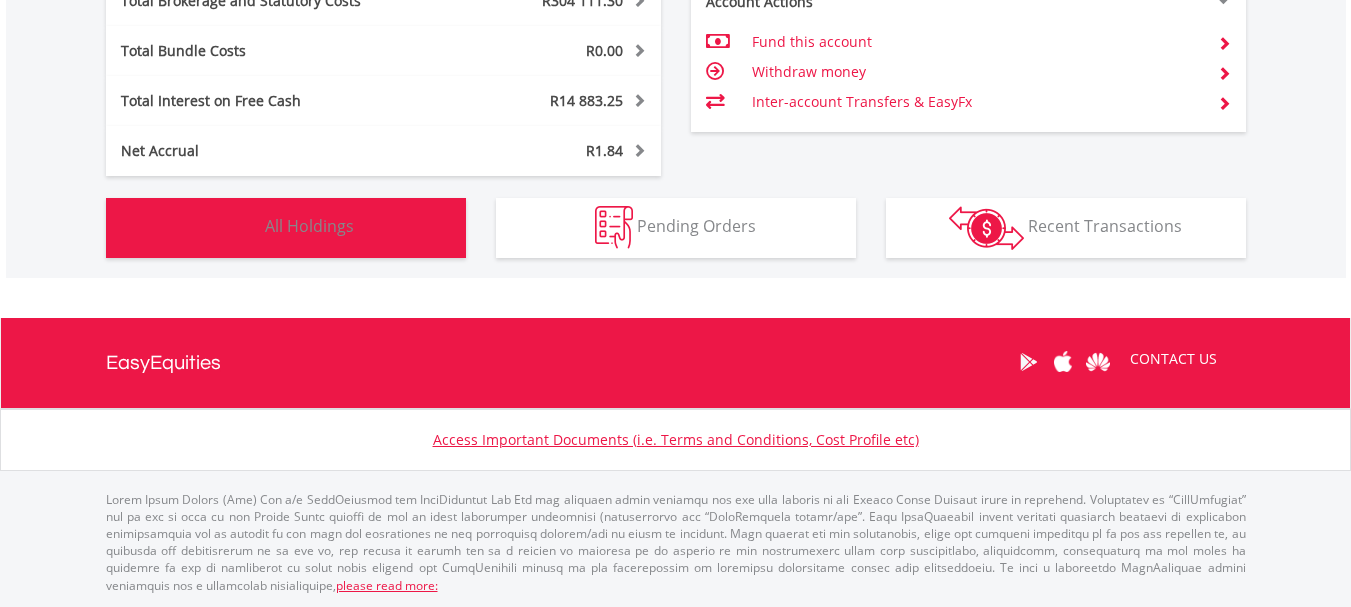 click on "Holdings
All Holdings" at bounding box center [286, 228] 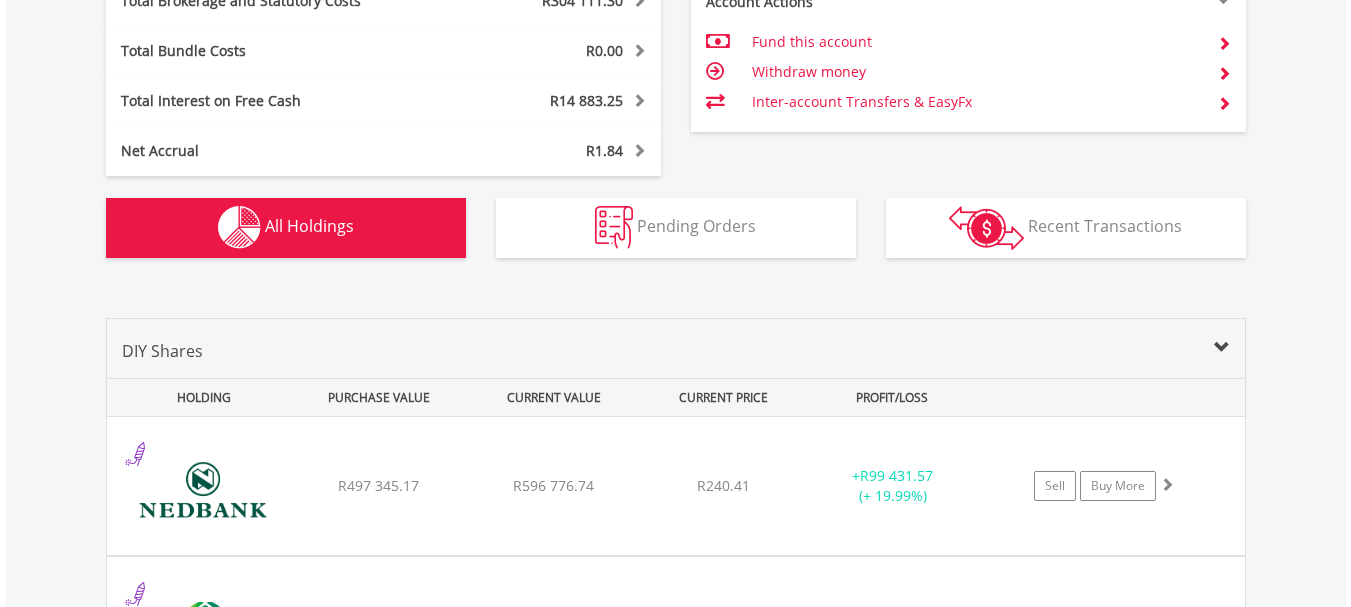 scroll, scrollTop: 1483, scrollLeft: 0, axis: vertical 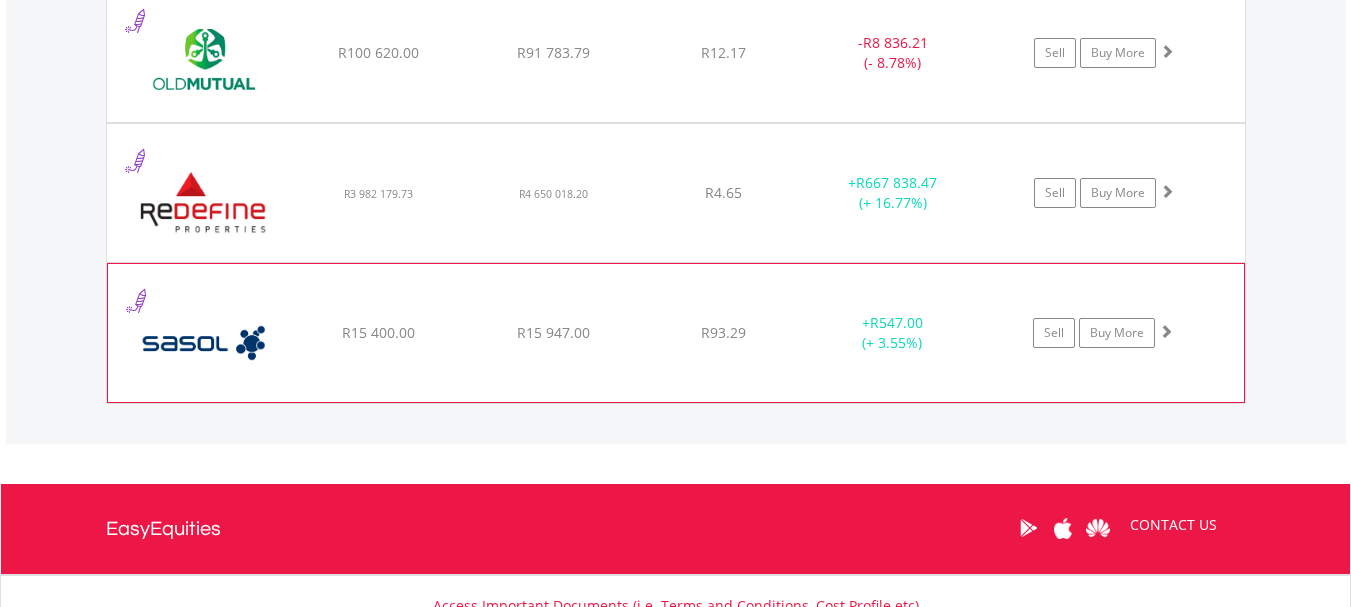 click at bounding box center (204, 343) 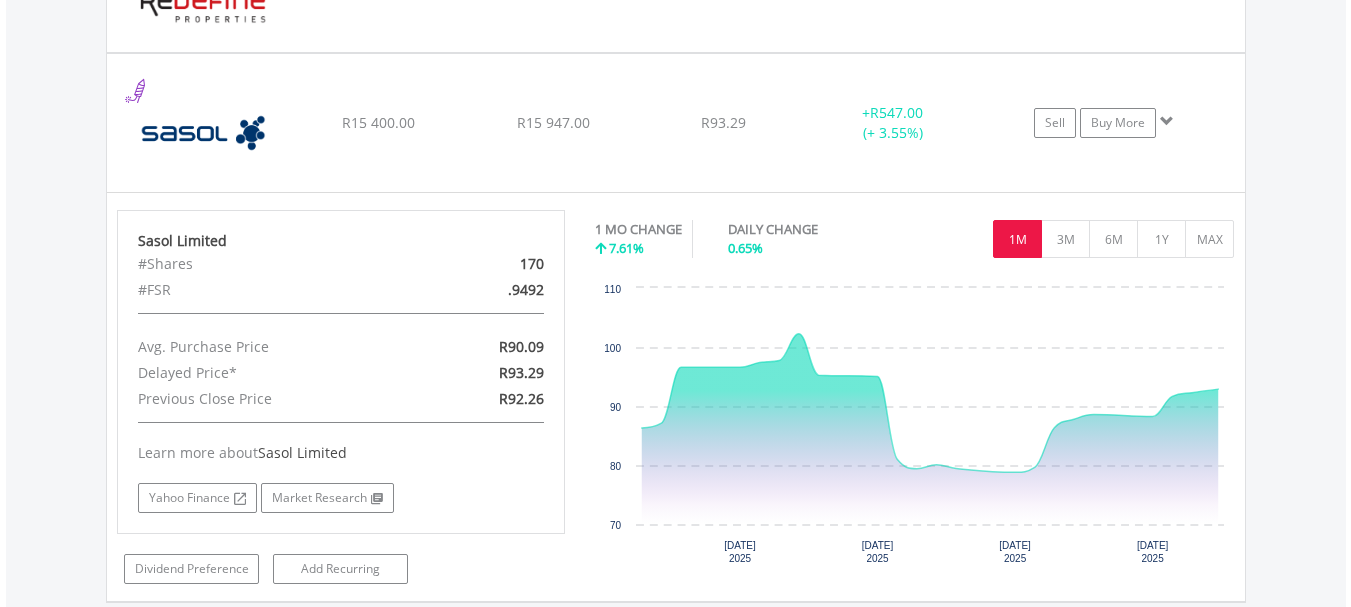 scroll, scrollTop: 1989, scrollLeft: 0, axis: vertical 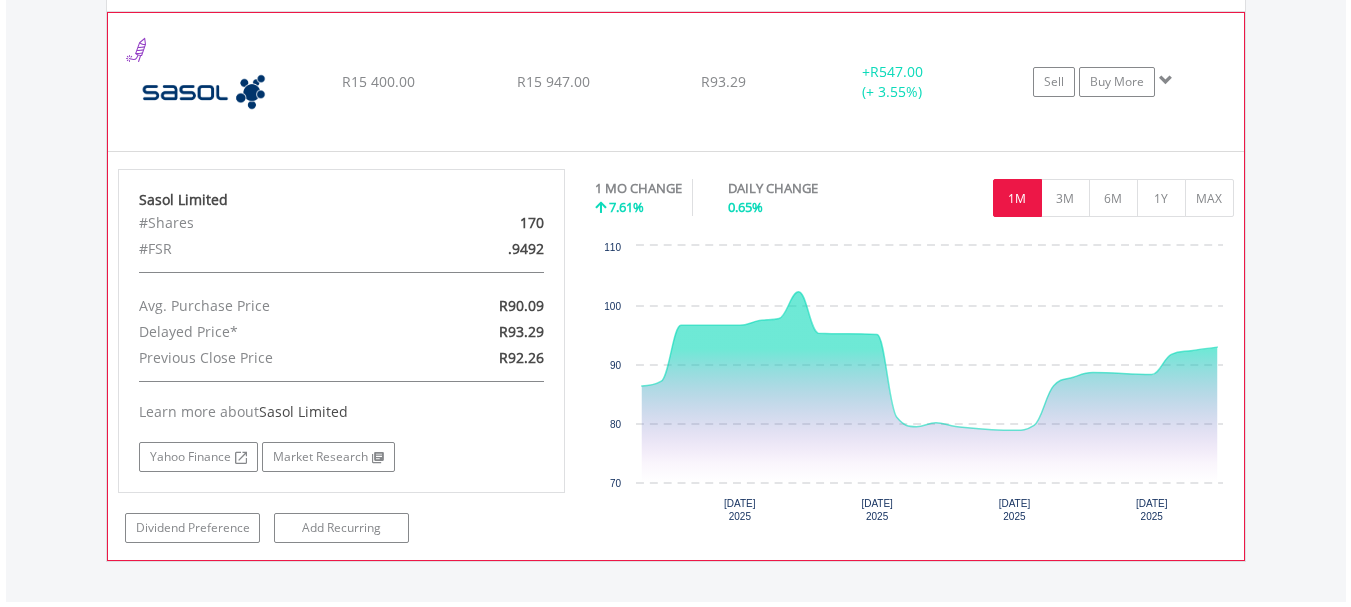 click at bounding box center [204, 92] 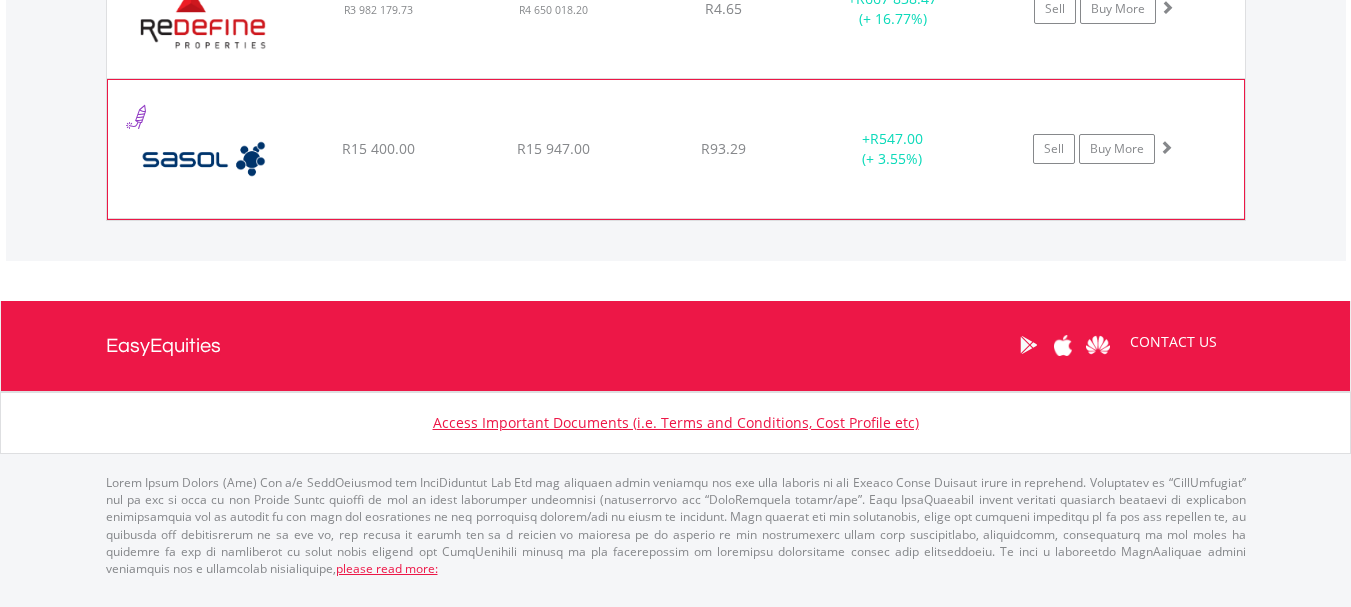 scroll, scrollTop: 1904, scrollLeft: 0, axis: vertical 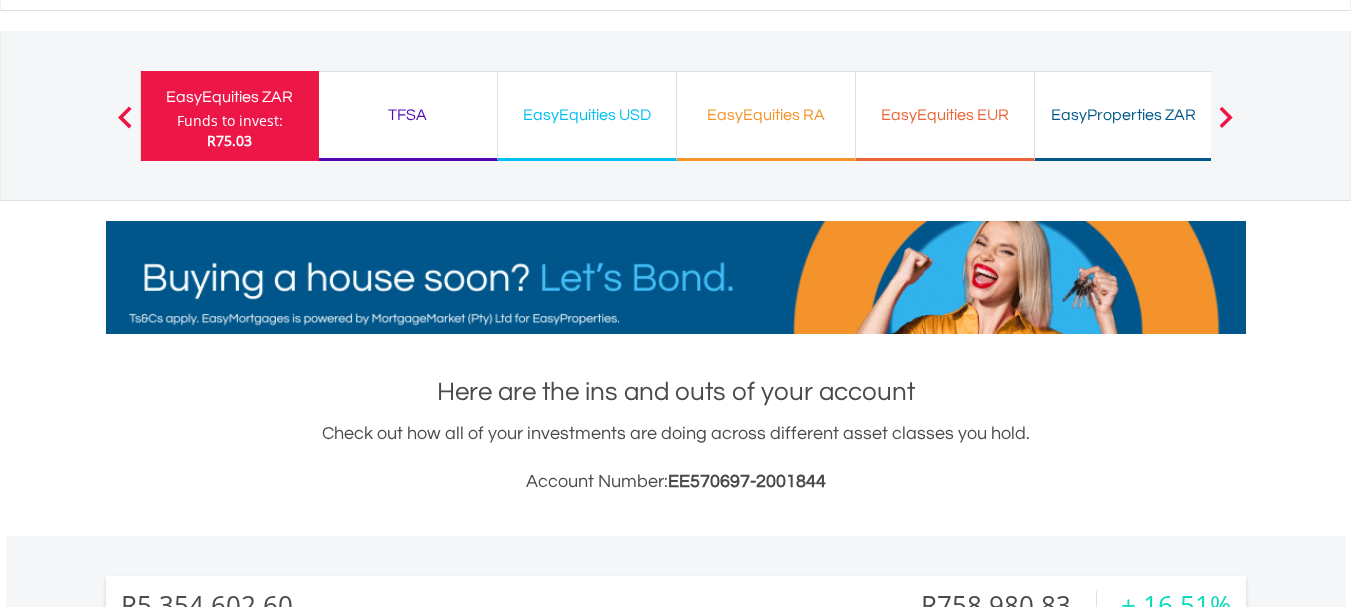 click on "EasyEquities USD" at bounding box center (587, 115) 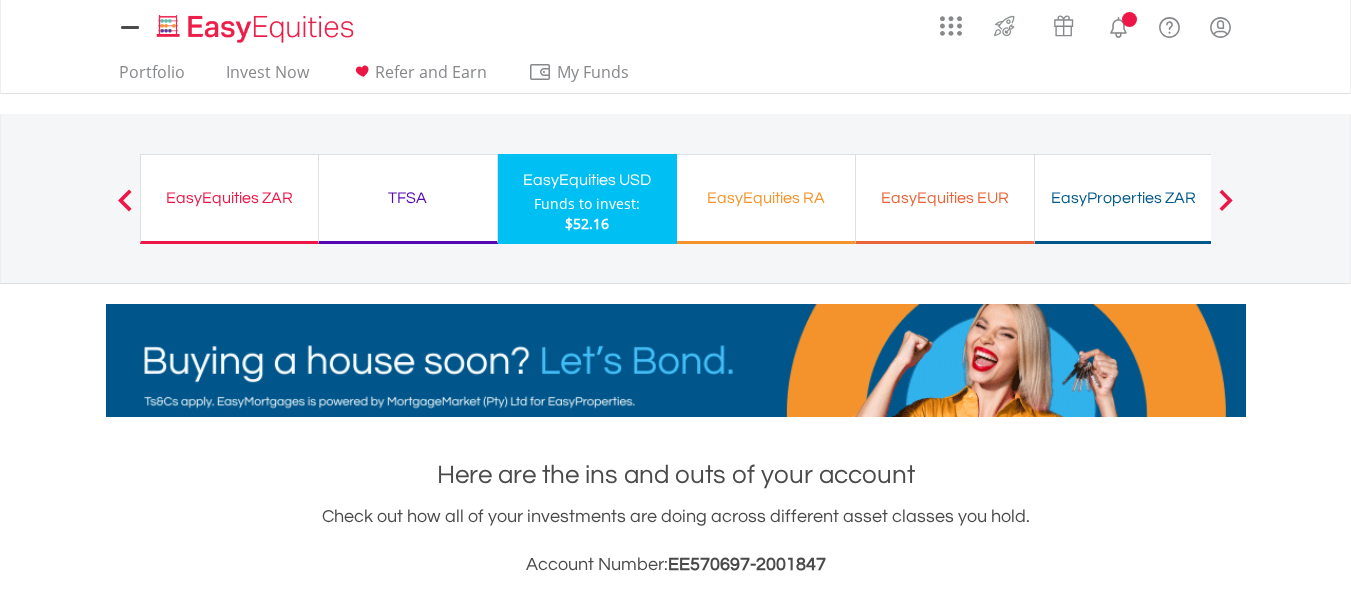 scroll, scrollTop: 0, scrollLeft: 0, axis: both 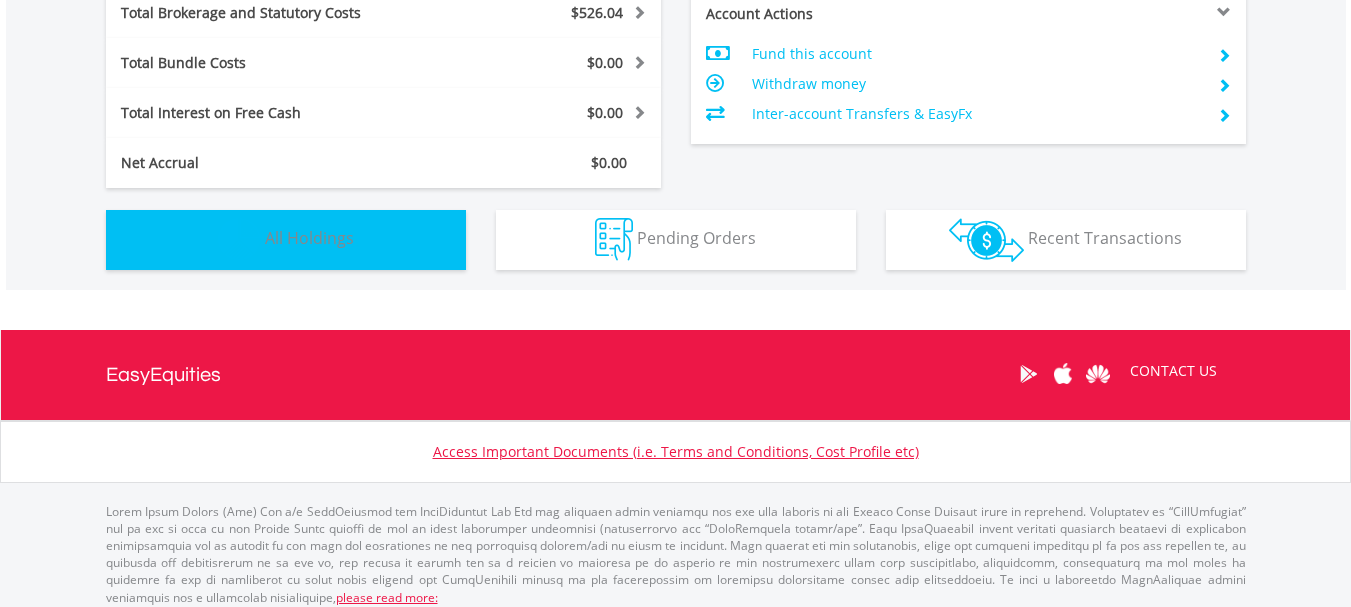 click on "Holdings
All Holdings" at bounding box center (286, 240) 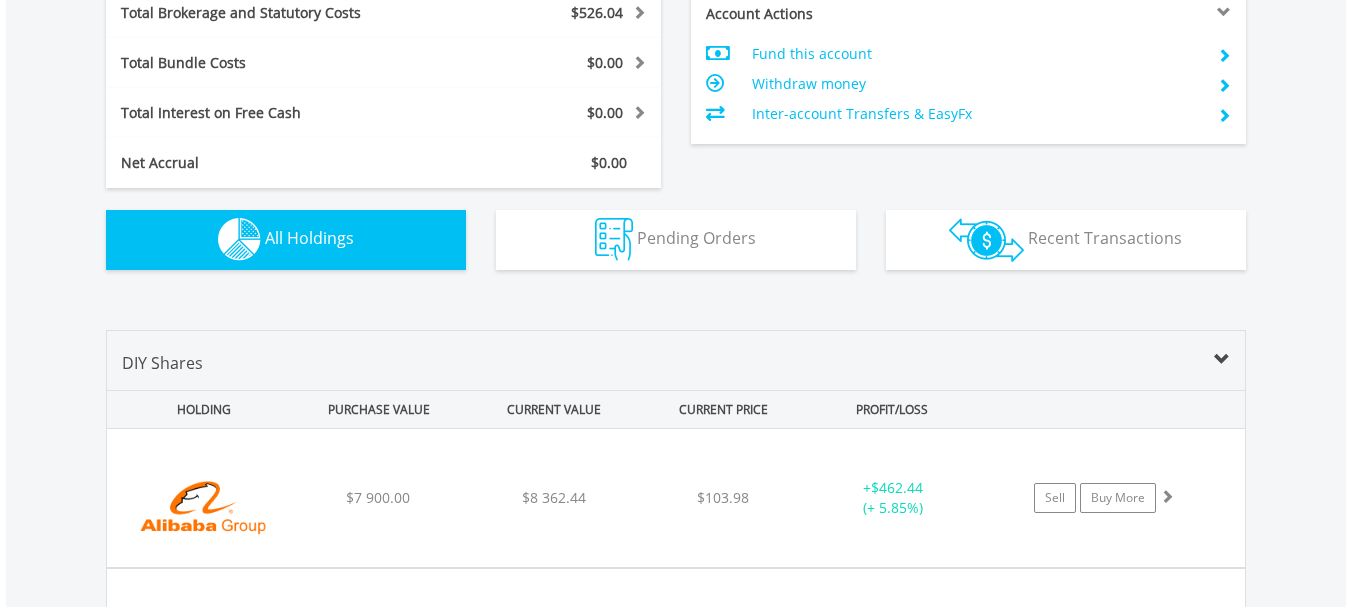 scroll, scrollTop: 1403, scrollLeft: 0, axis: vertical 